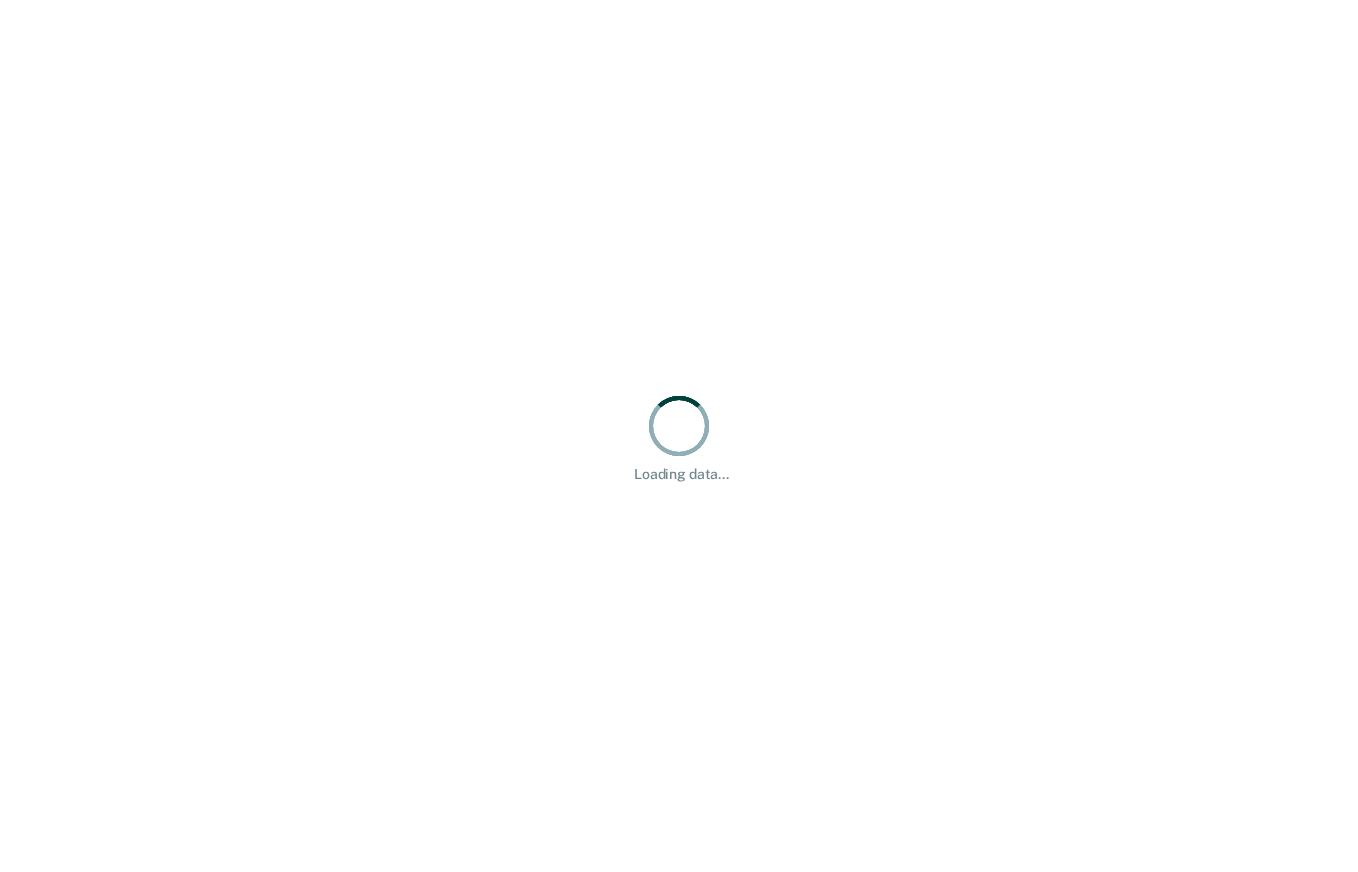 scroll, scrollTop: 0, scrollLeft: 0, axis: both 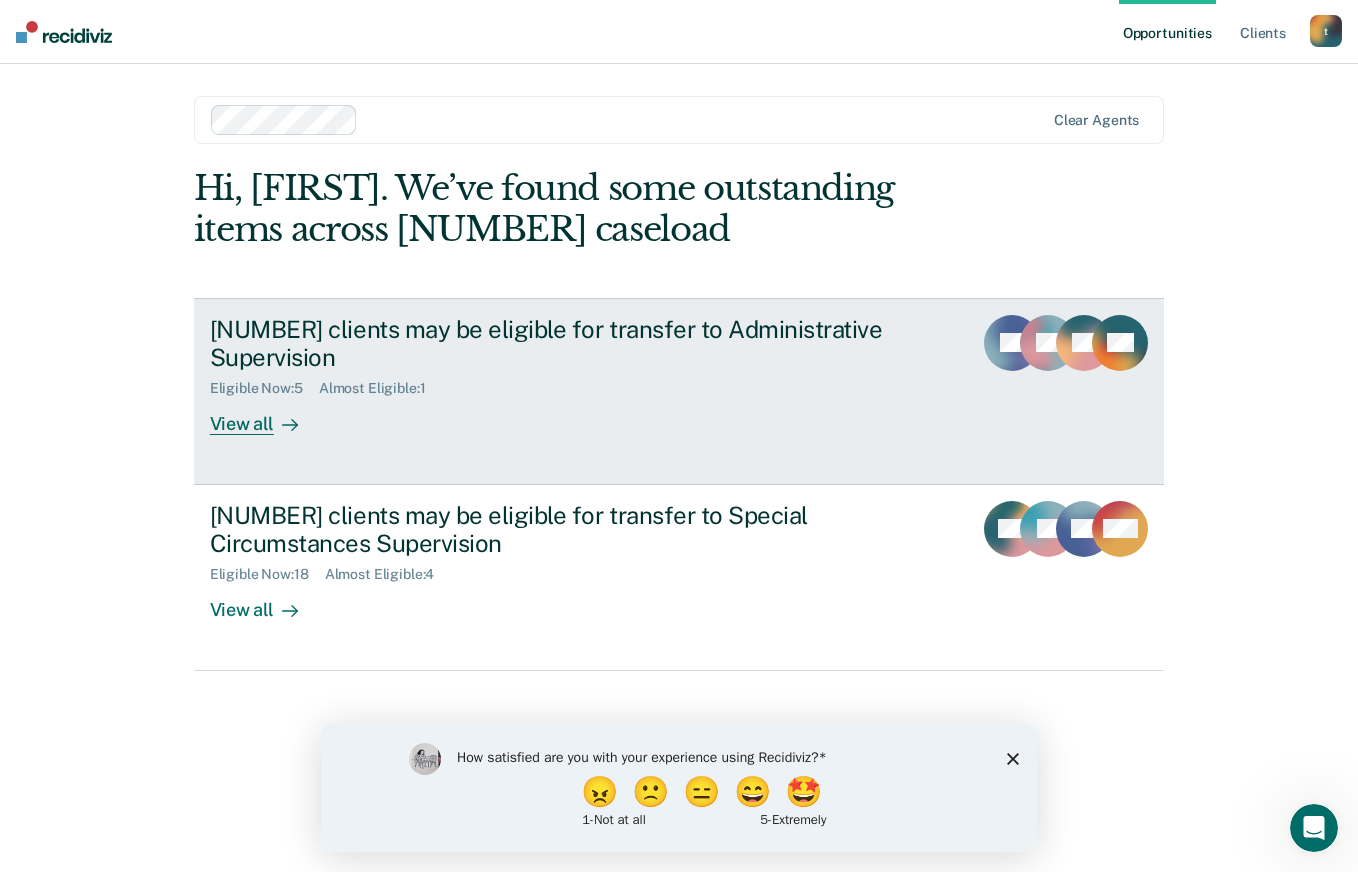 click on "View all" at bounding box center [266, 416] 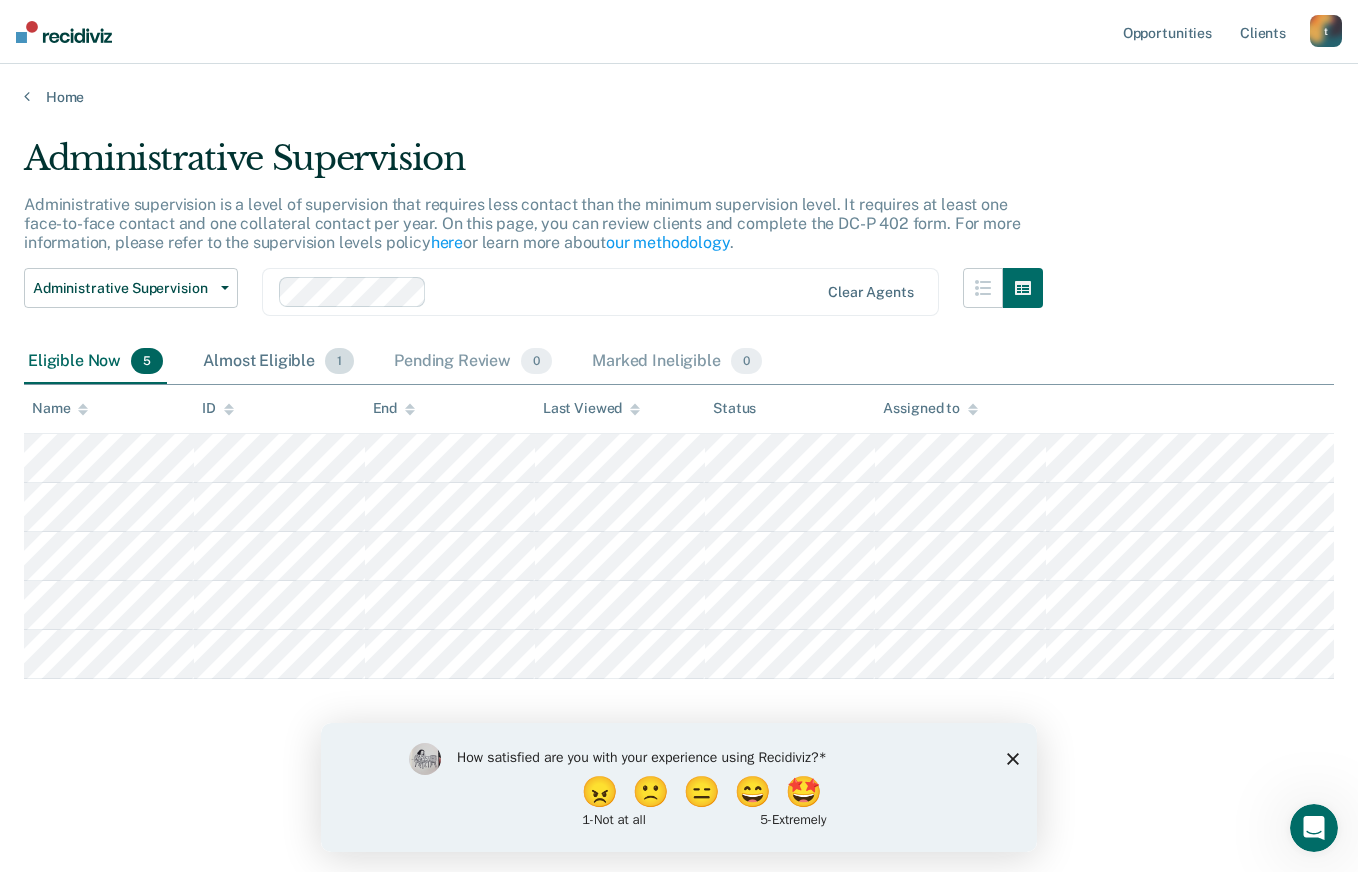 click on "Almost Eligible 1" at bounding box center [278, 362] 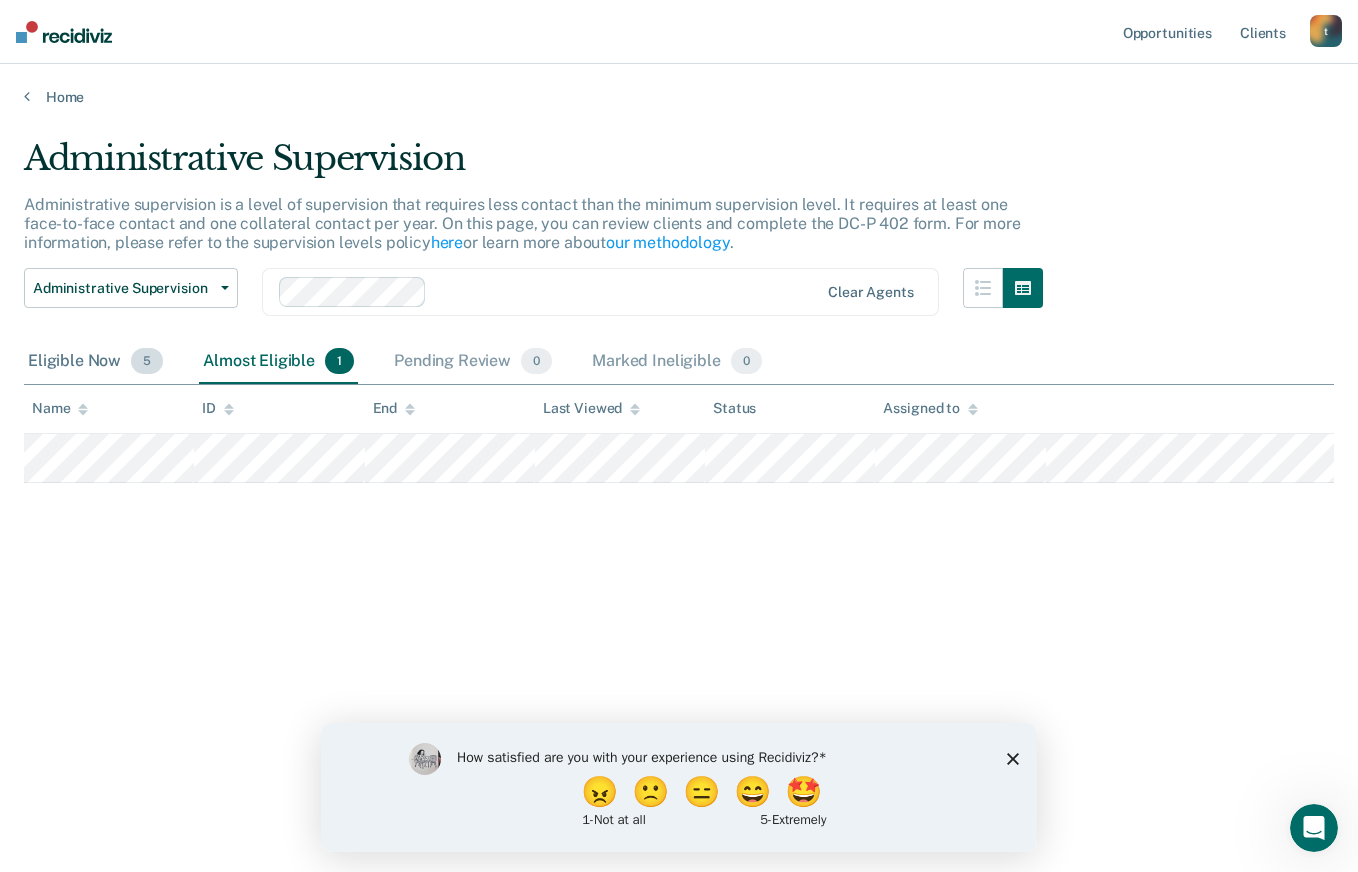 click on "Eligible Now 5" at bounding box center (95, 362) 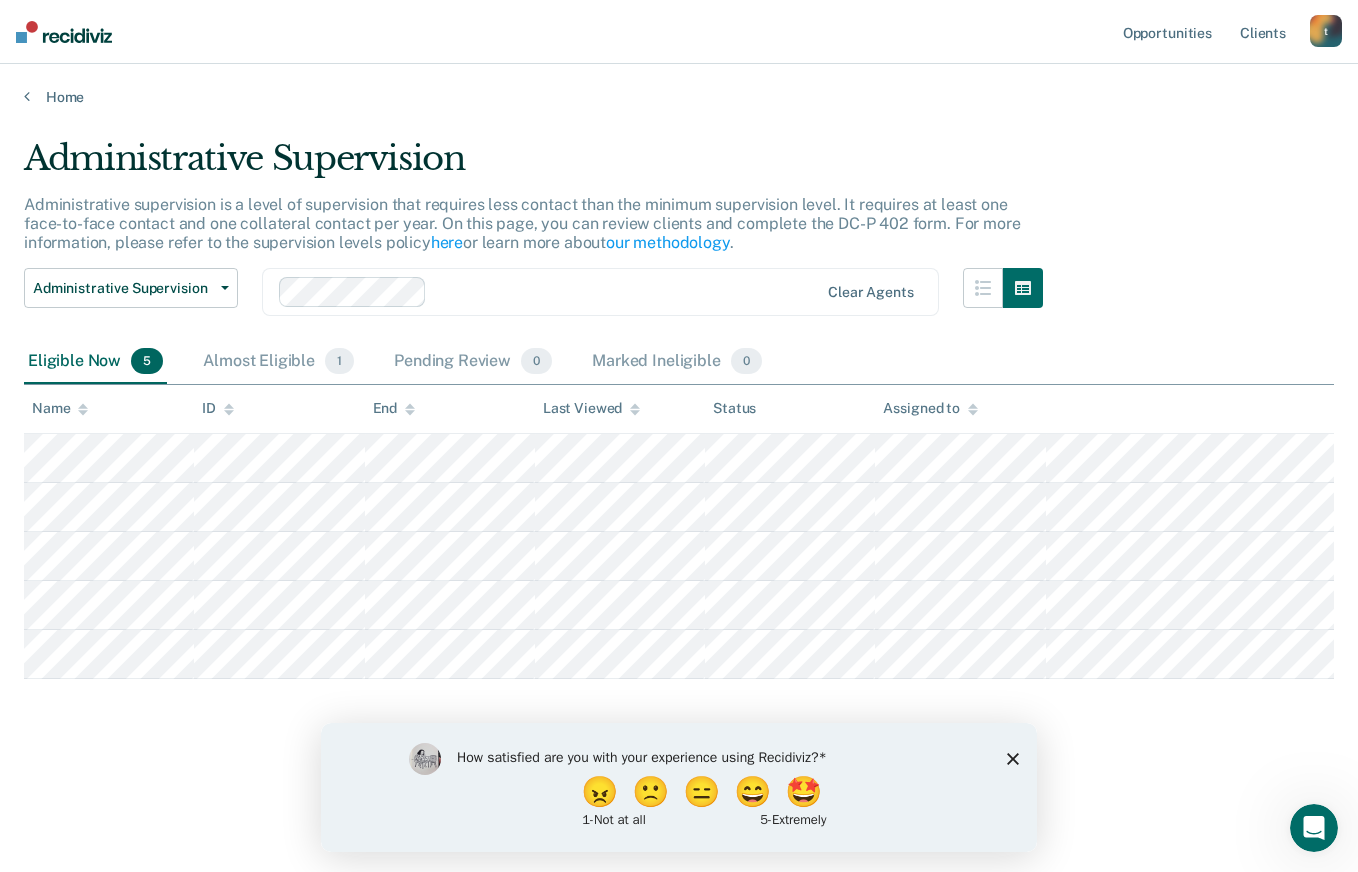 click on "Administrative Supervision Administrative supervision is a level of supervision that requires less contact than the minimum supervision level. It requires at least one face-to-face contact and one collateral contact per year. On this page, you can review clients and complete the DC-P [NUMBER] form. For more information, please refer to the supervision levels policy here or learn more about our methodology. Administrative Supervision Administrative Supervision Special Circumstances Supervision Clear agents Eligible Now [NUMBER] Almost Eligible [NUMBER] Pending Review [NUMBER] Marked Ineligible [NUMBER]
To pick up a draggable item, press the space bar.
While dragging, use the arrow keys to move the item.
Press space again to drop the item in its new position, or press escape to cancel.
Name ID End Last Viewed Status Assigned to" at bounding box center (679, 486) 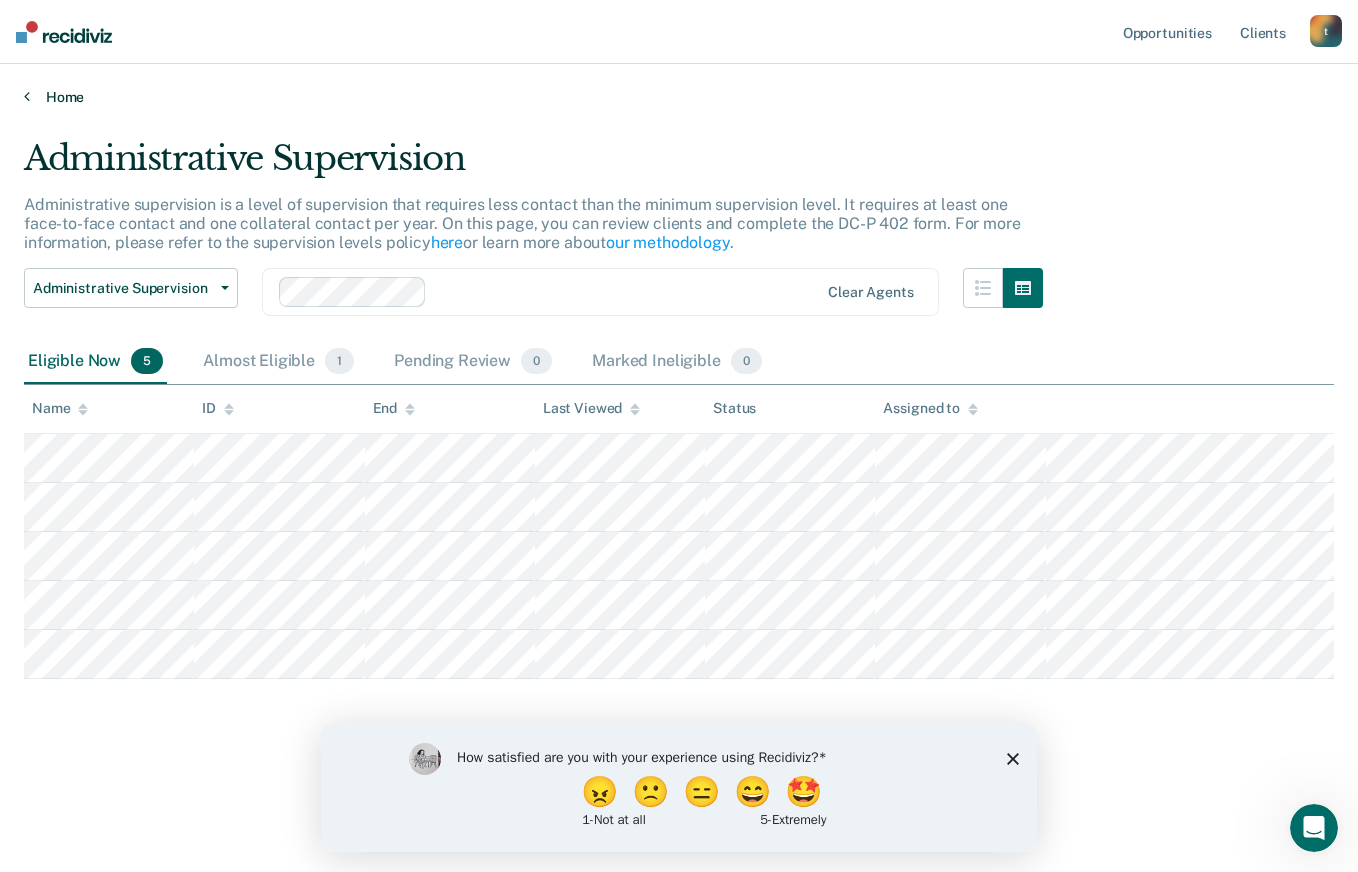 click on "Home" at bounding box center [679, 97] 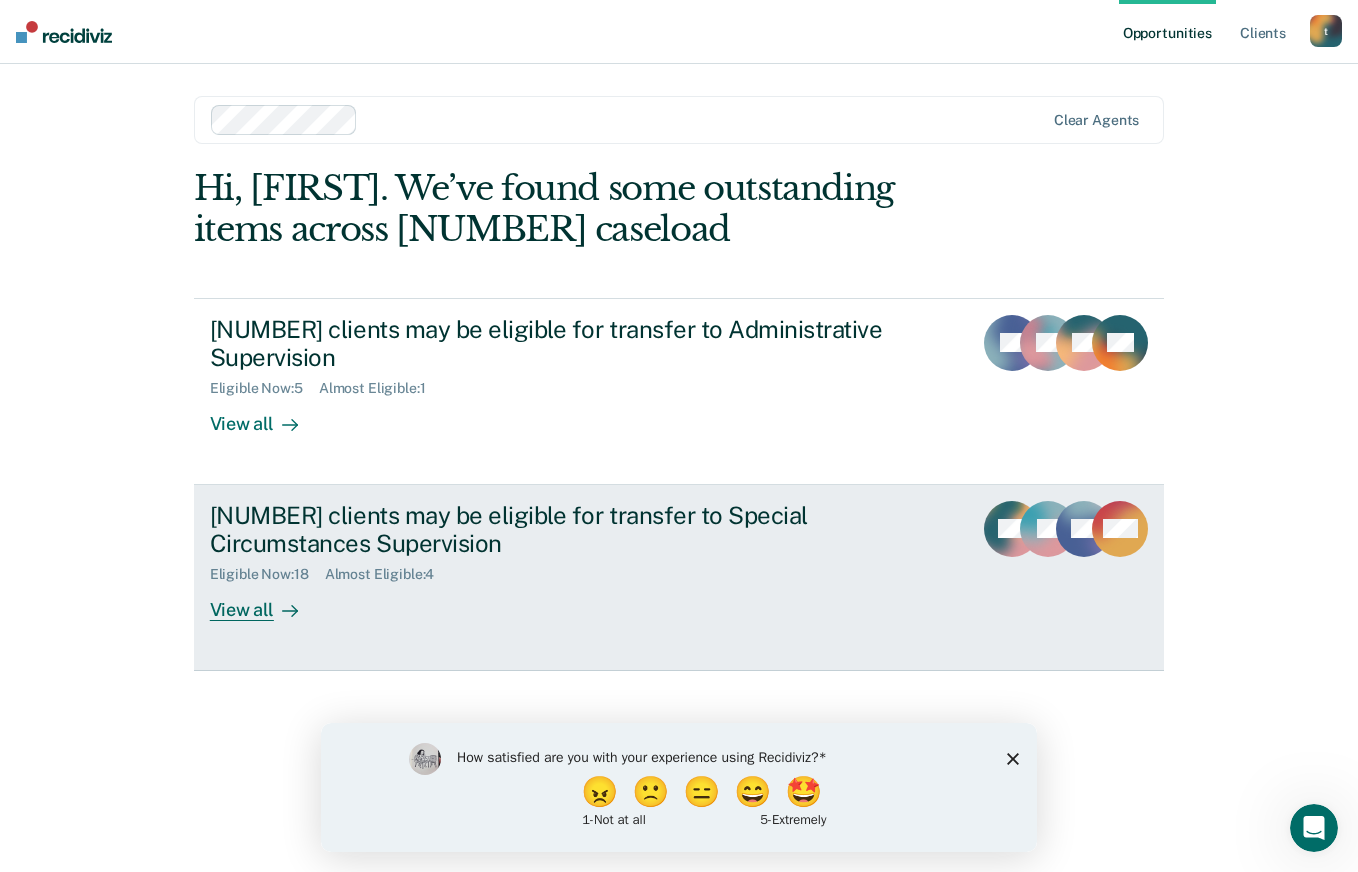 click on "View all" at bounding box center (266, 602) 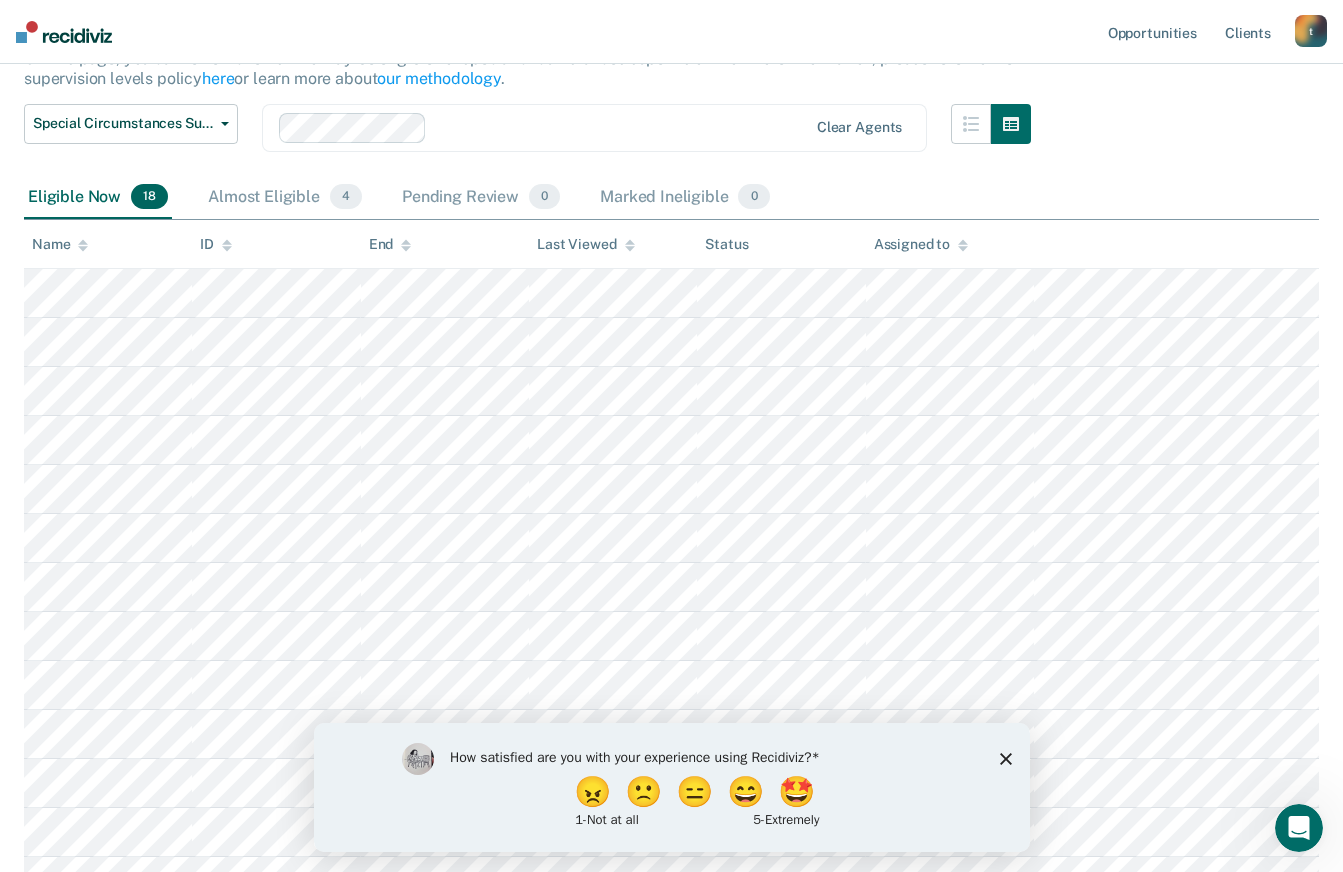 scroll, scrollTop: 45, scrollLeft: 0, axis: vertical 